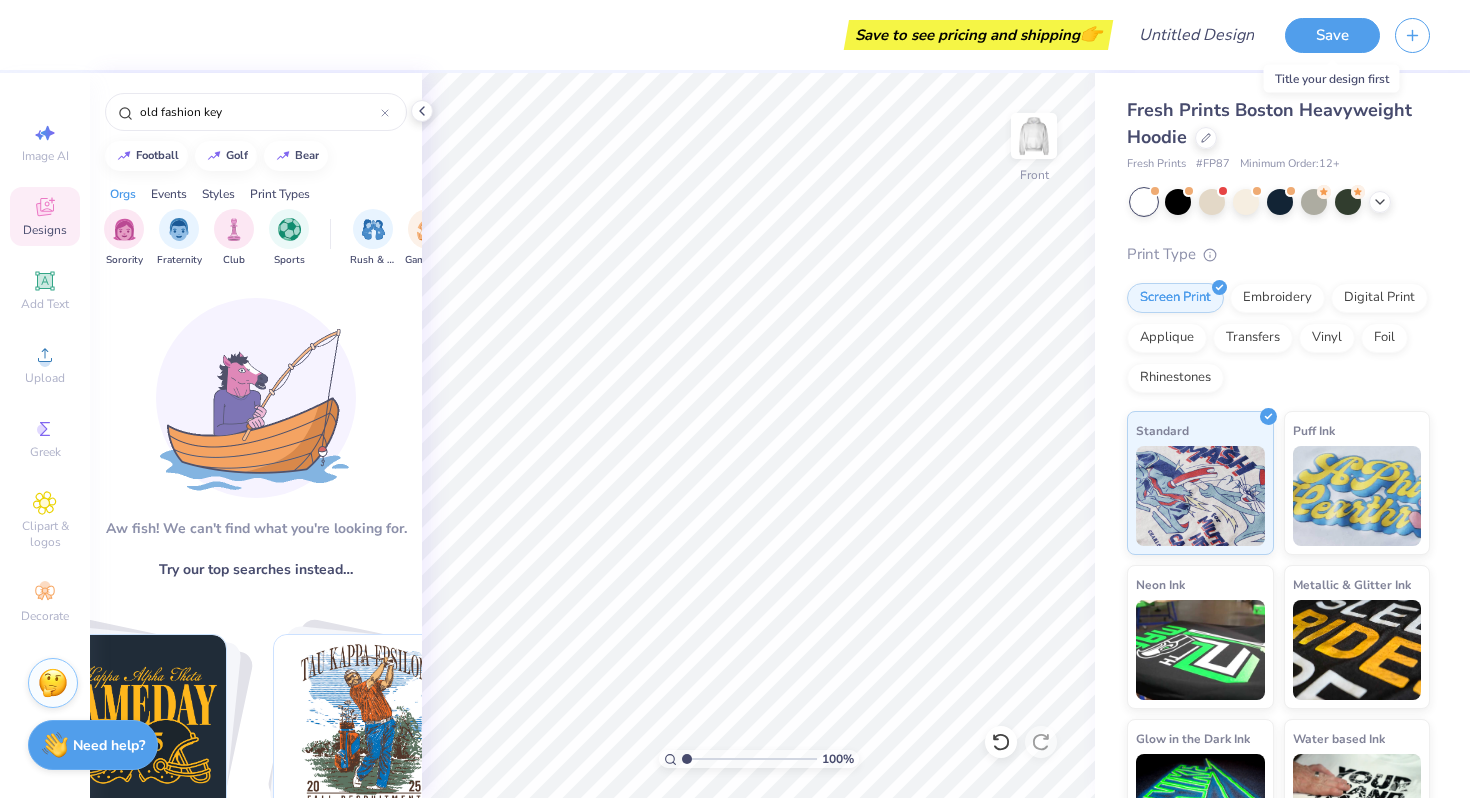 scroll, scrollTop: 0, scrollLeft: 0, axis: both 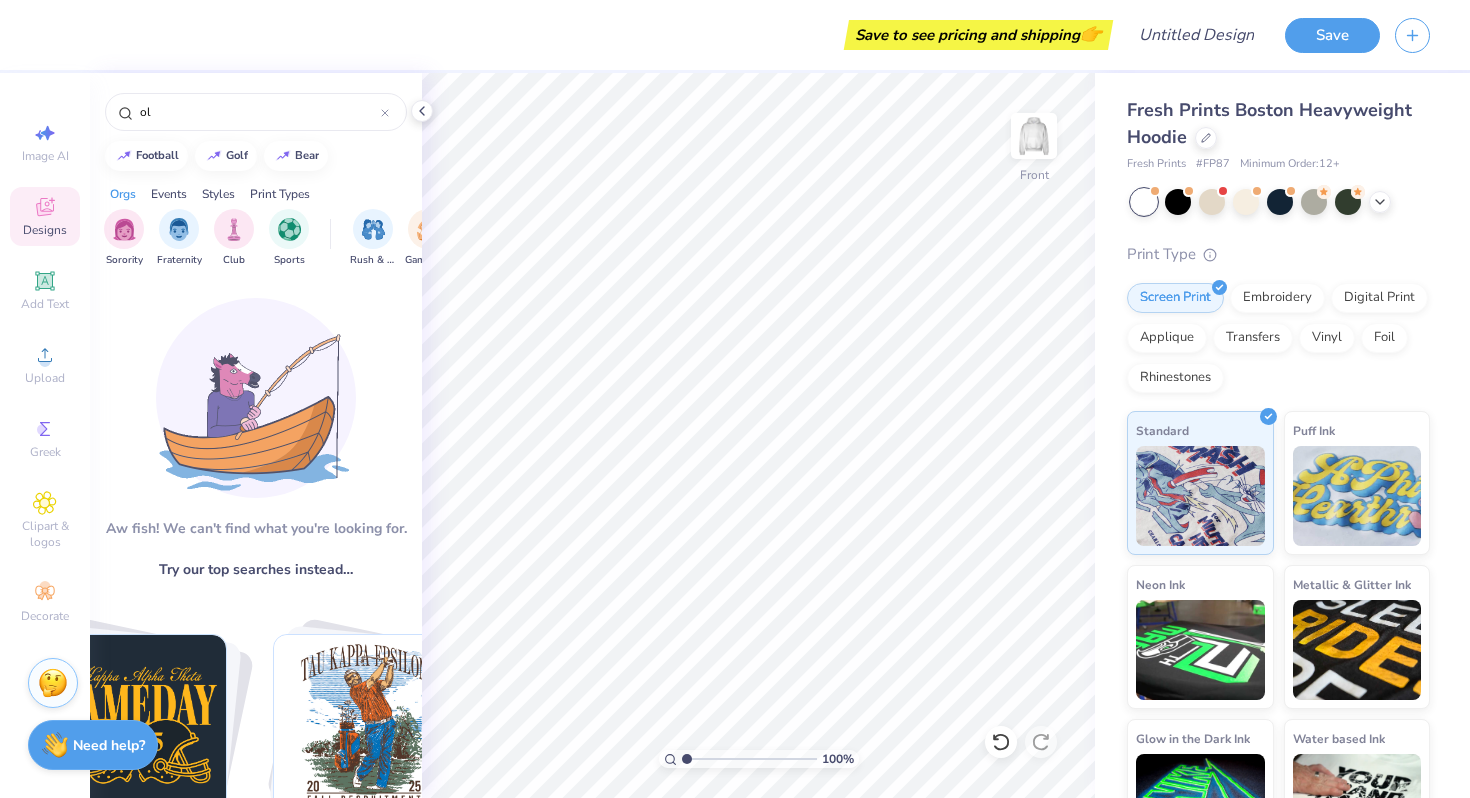 type on "o" 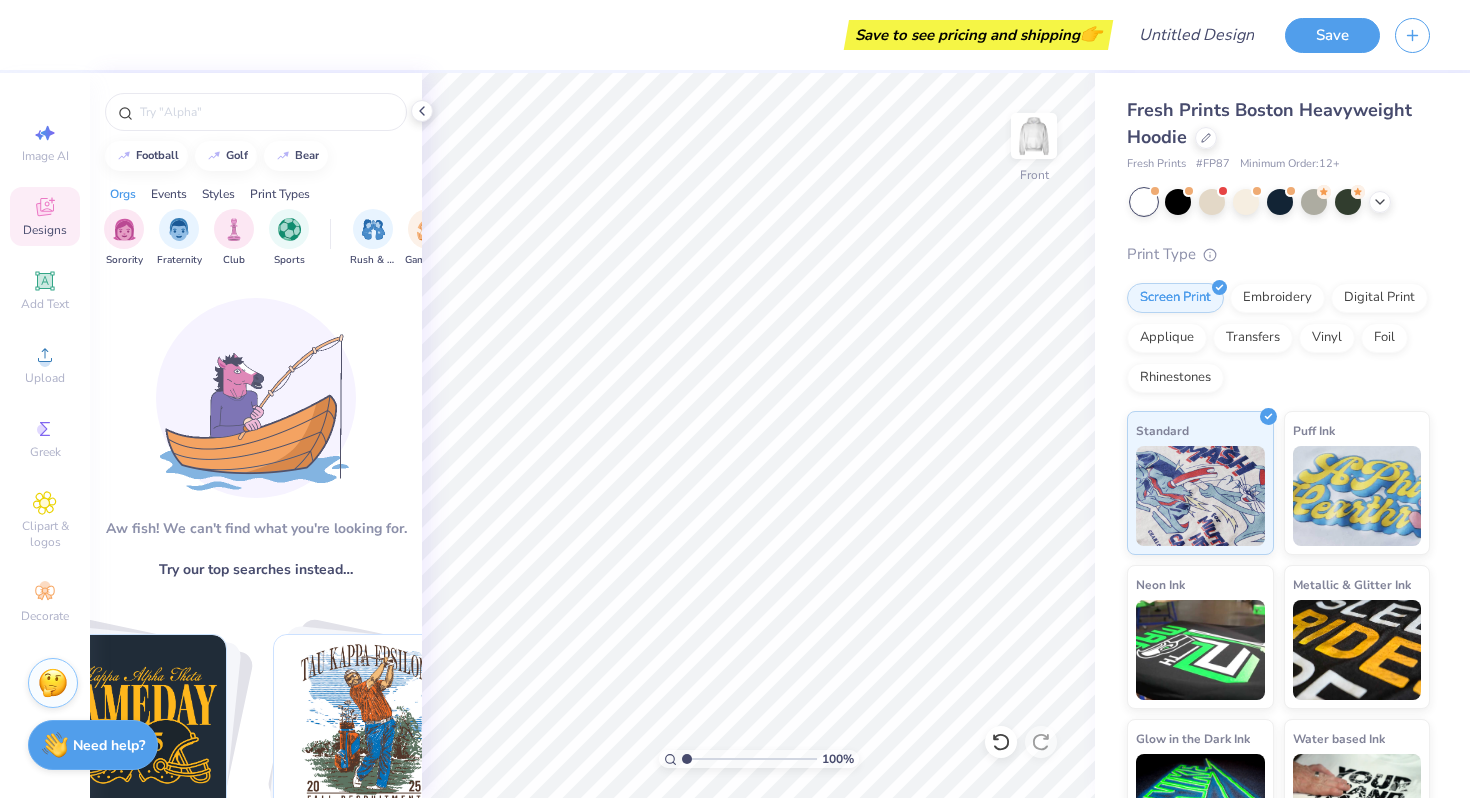 type 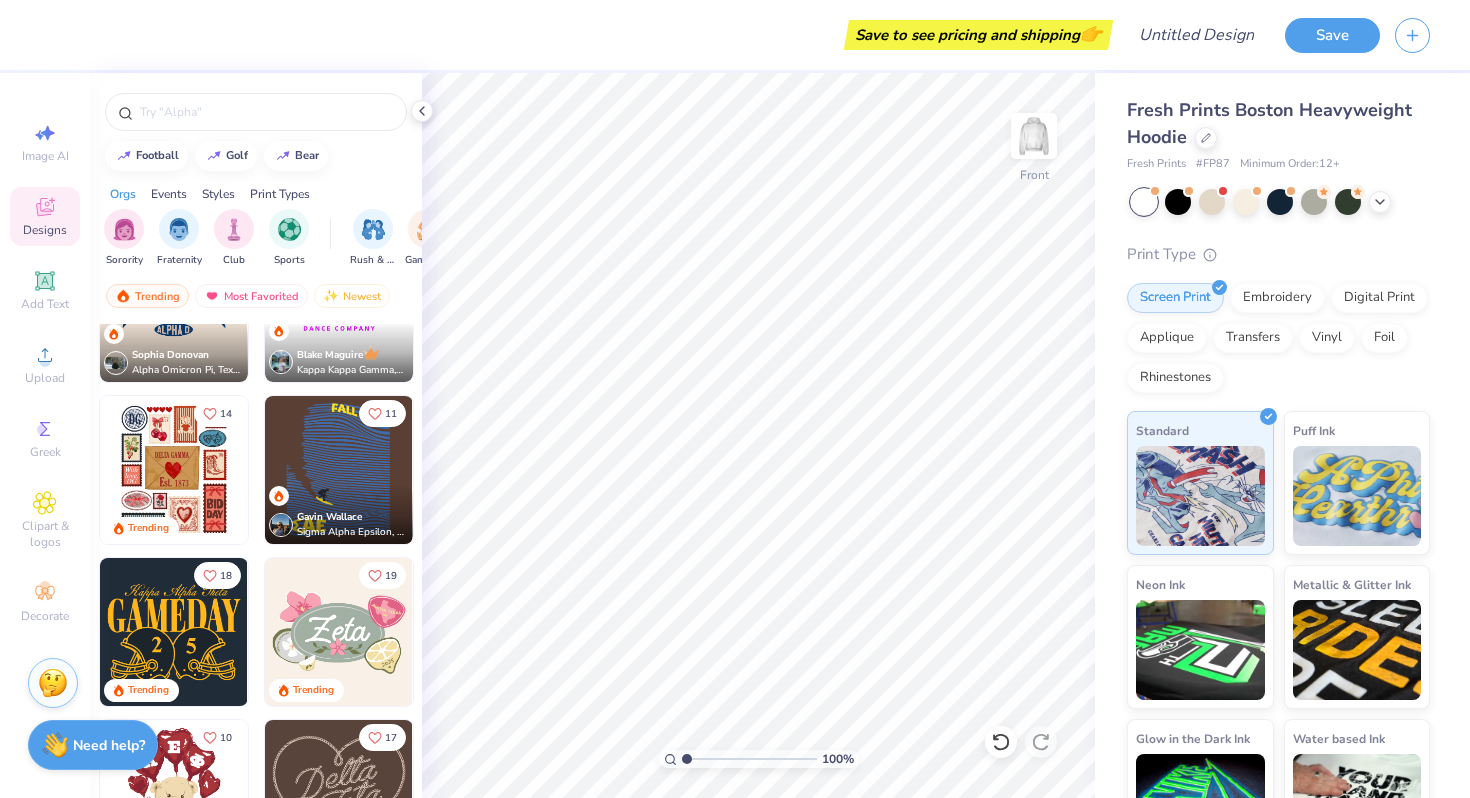 scroll, scrollTop: 473, scrollLeft: 0, axis: vertical 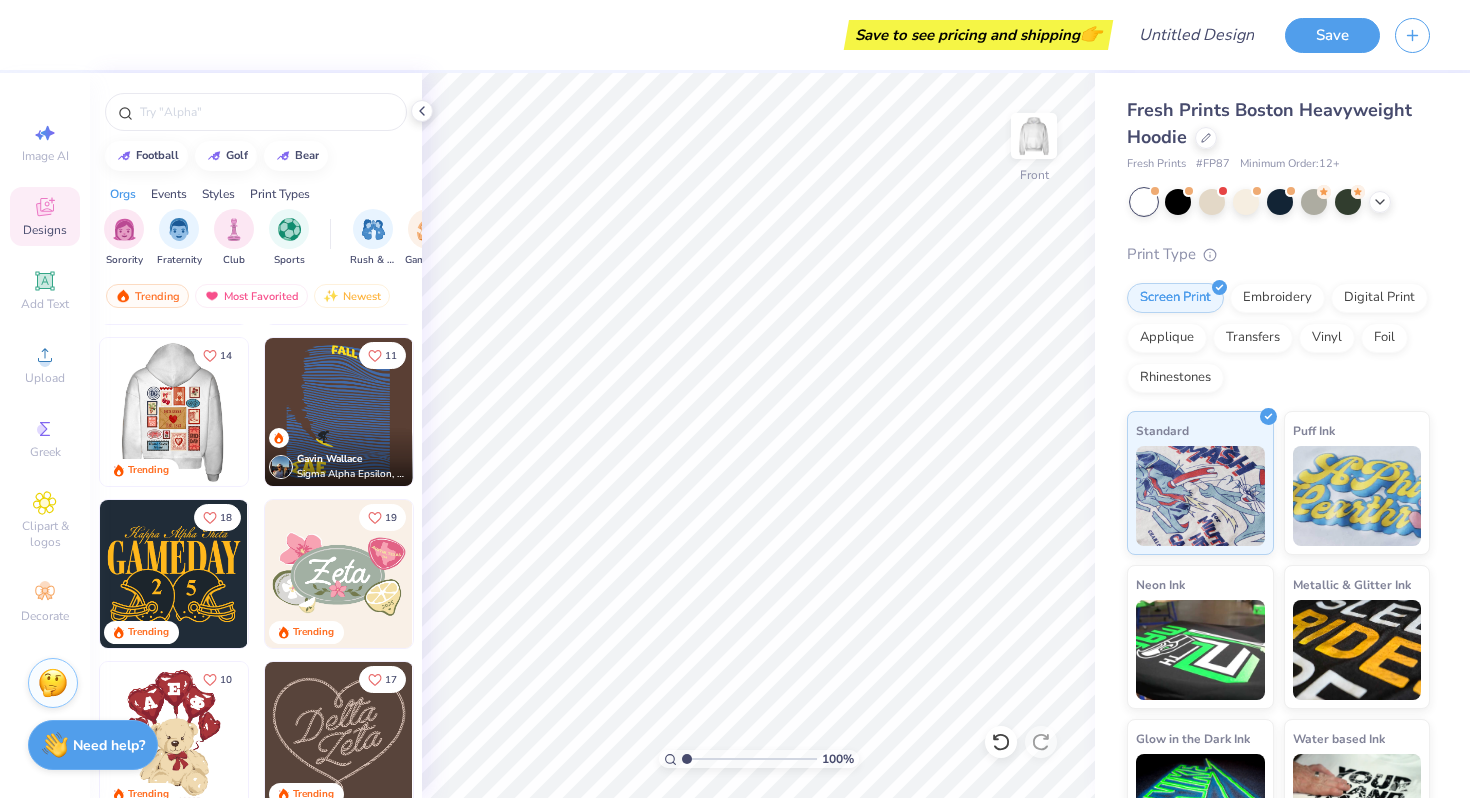 click at bounding box center [173, 412] 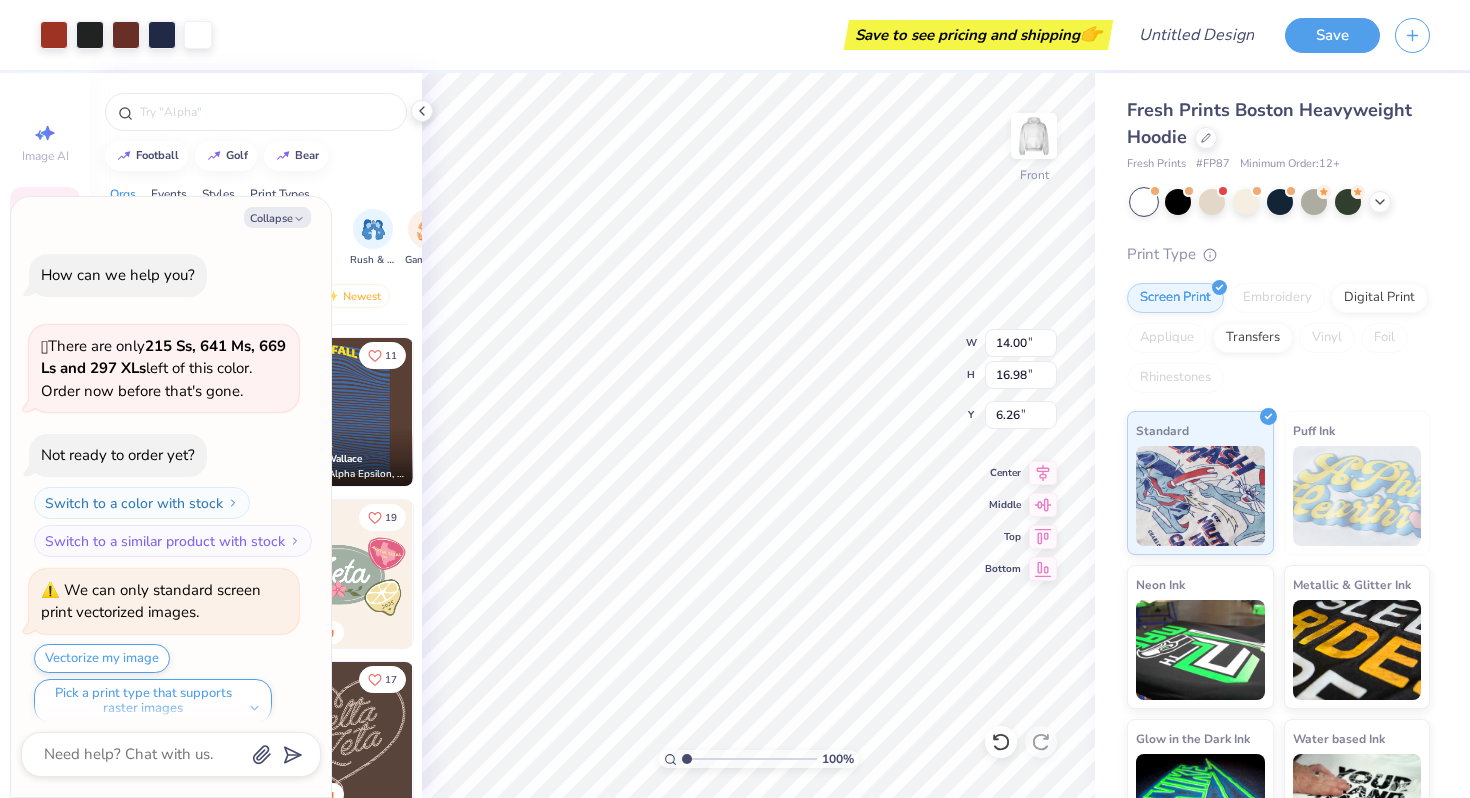 scroll, scrollTop: 16, scrollLeft: 0, axis: vertical 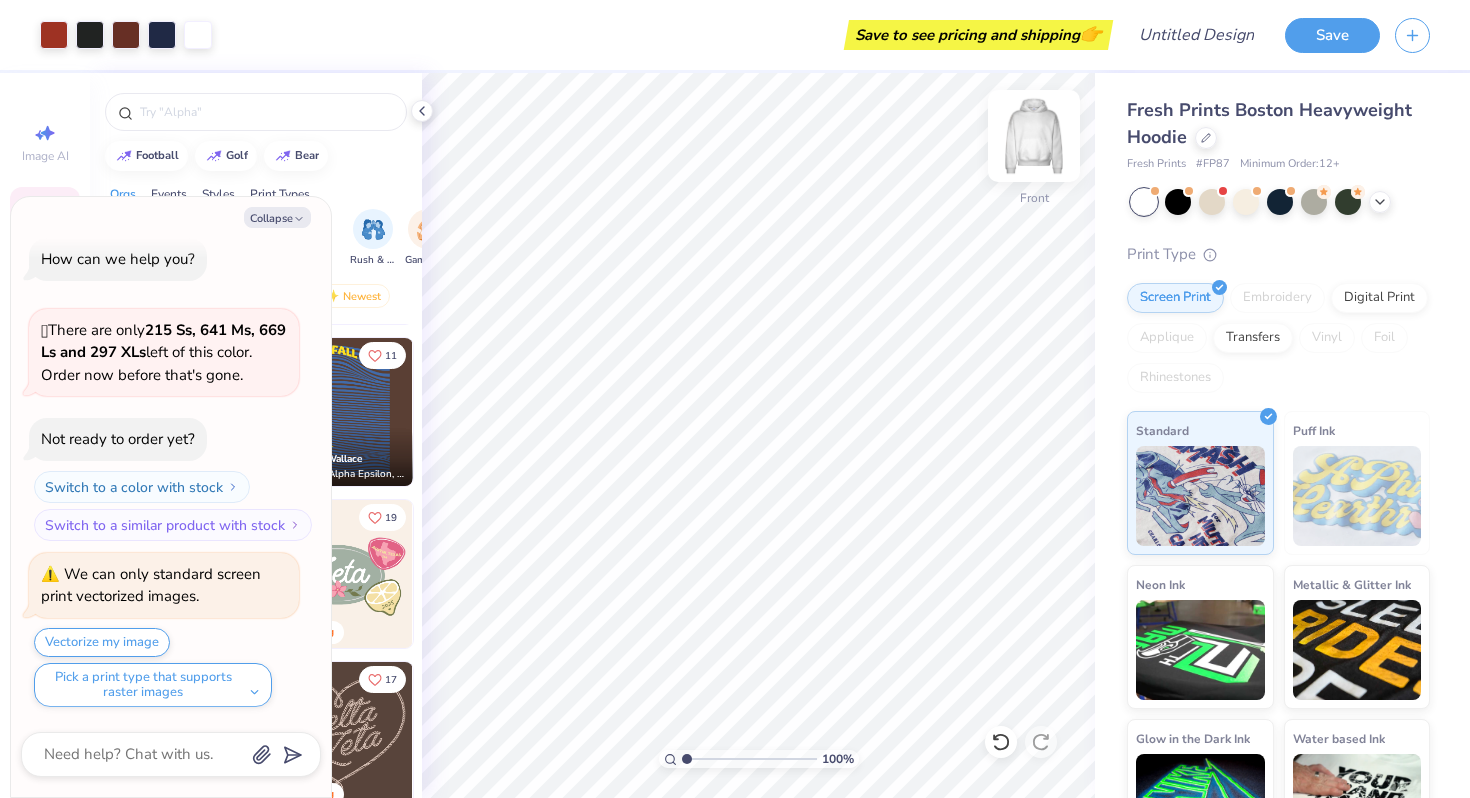 click at bounding box center (1034, 136) 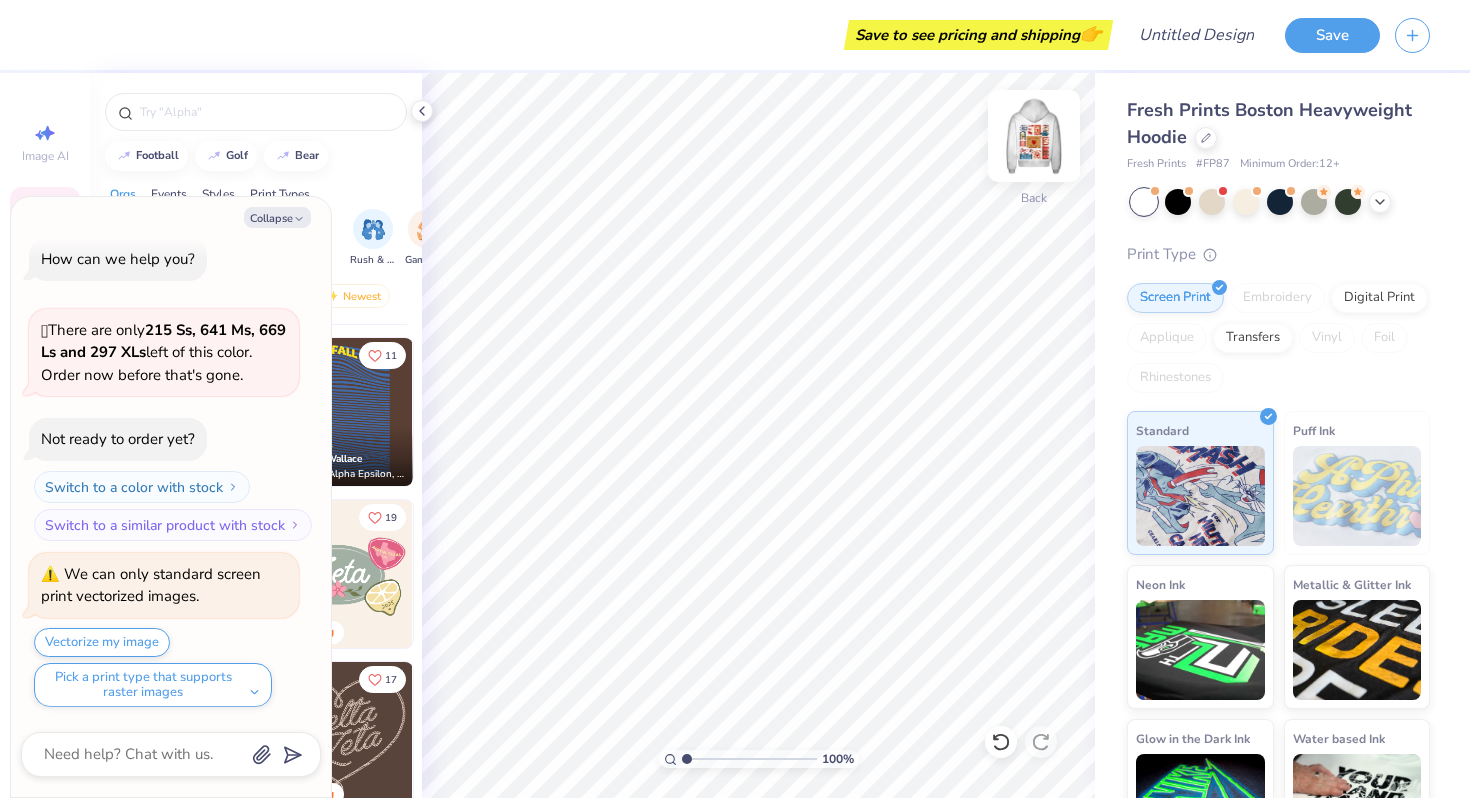 click at bounding box center [1034, 136] 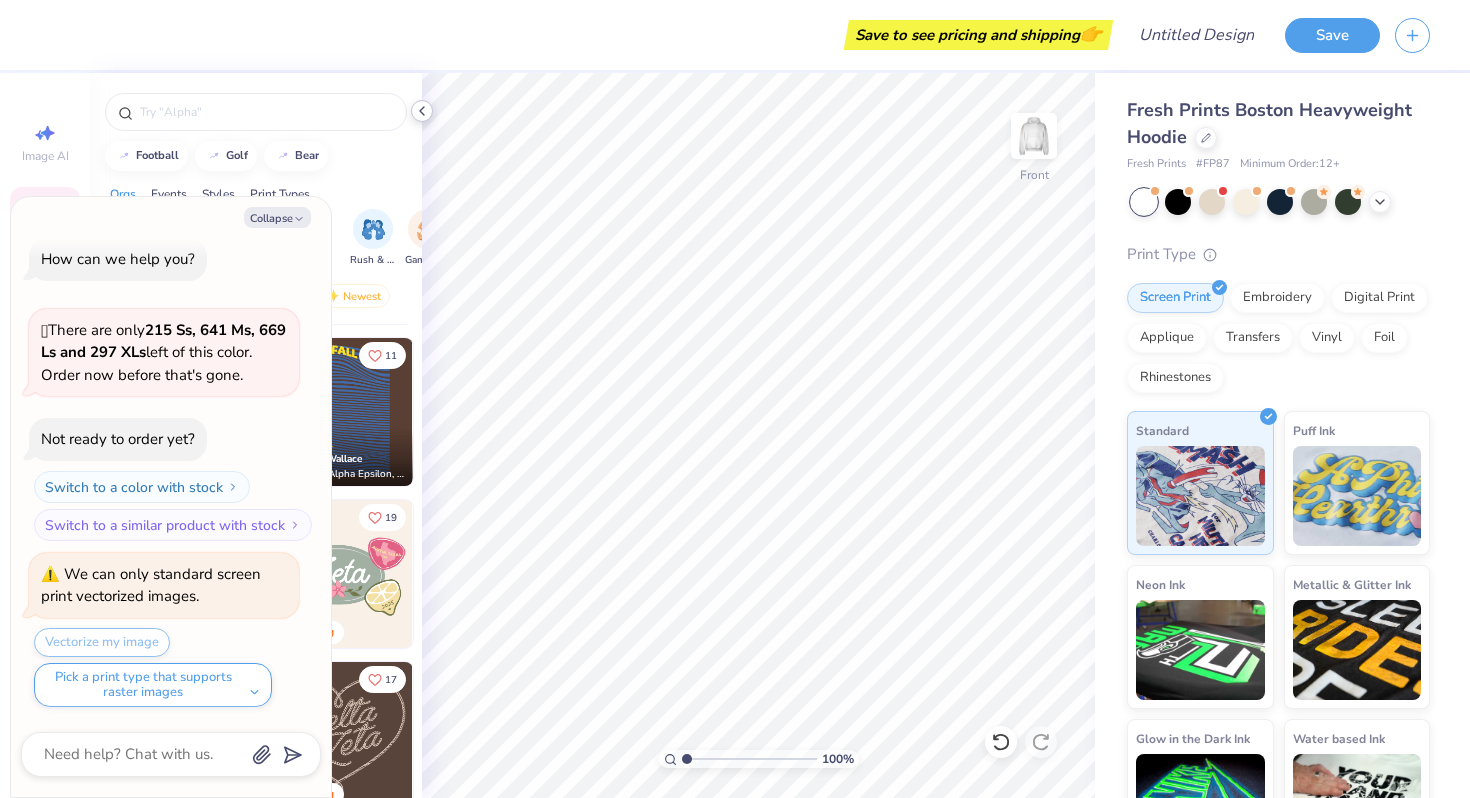click 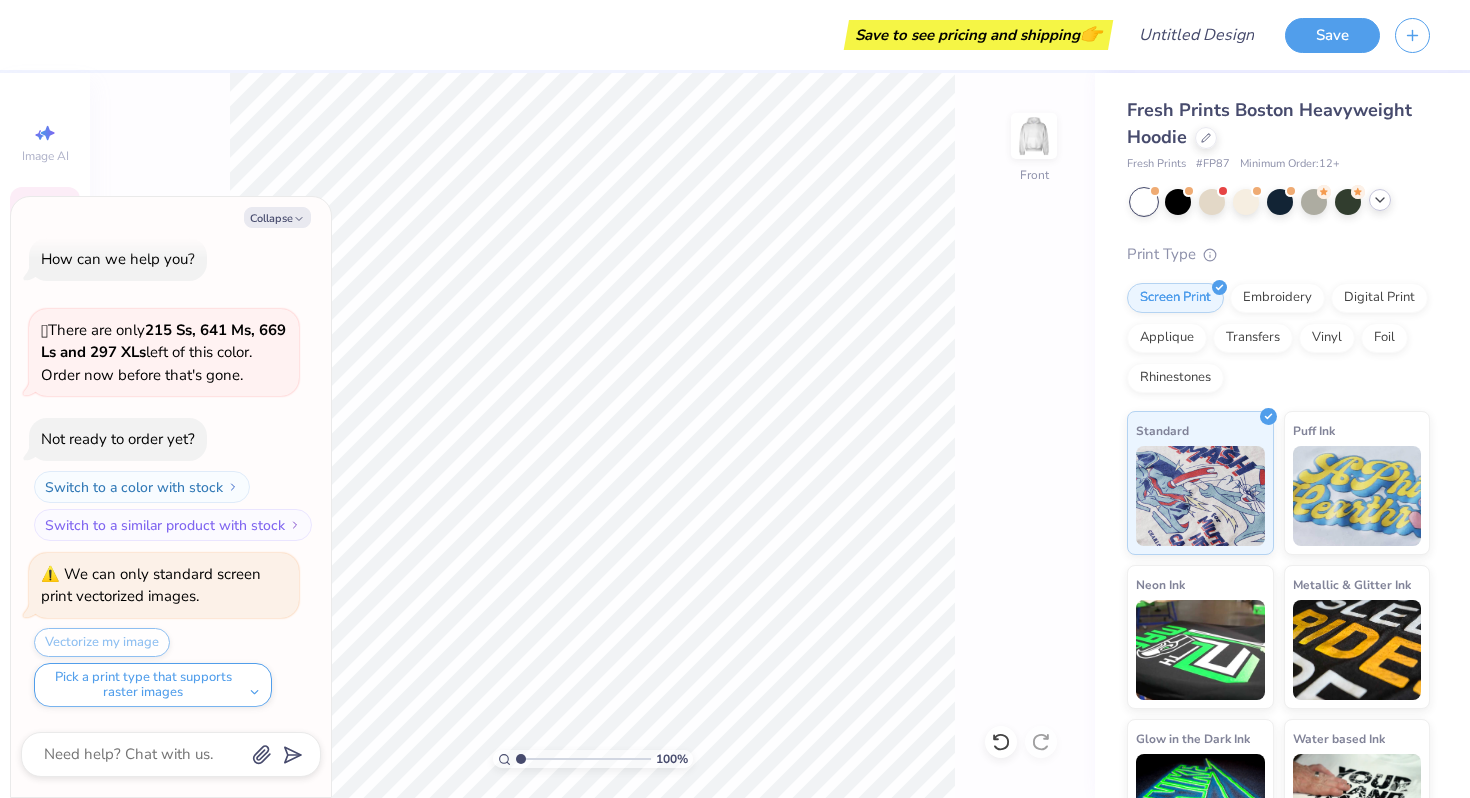 click 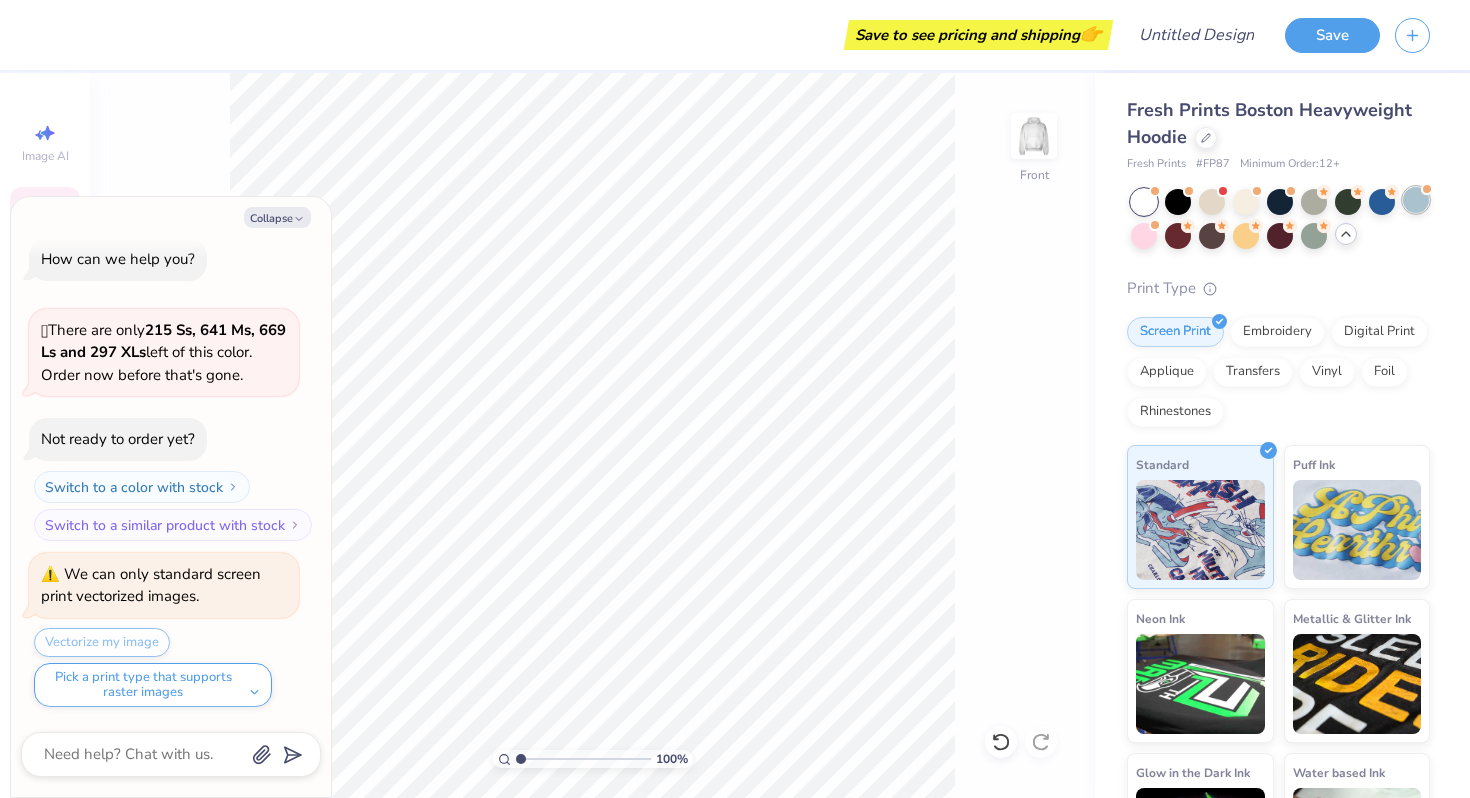 click at bounding box center [1416, 200] 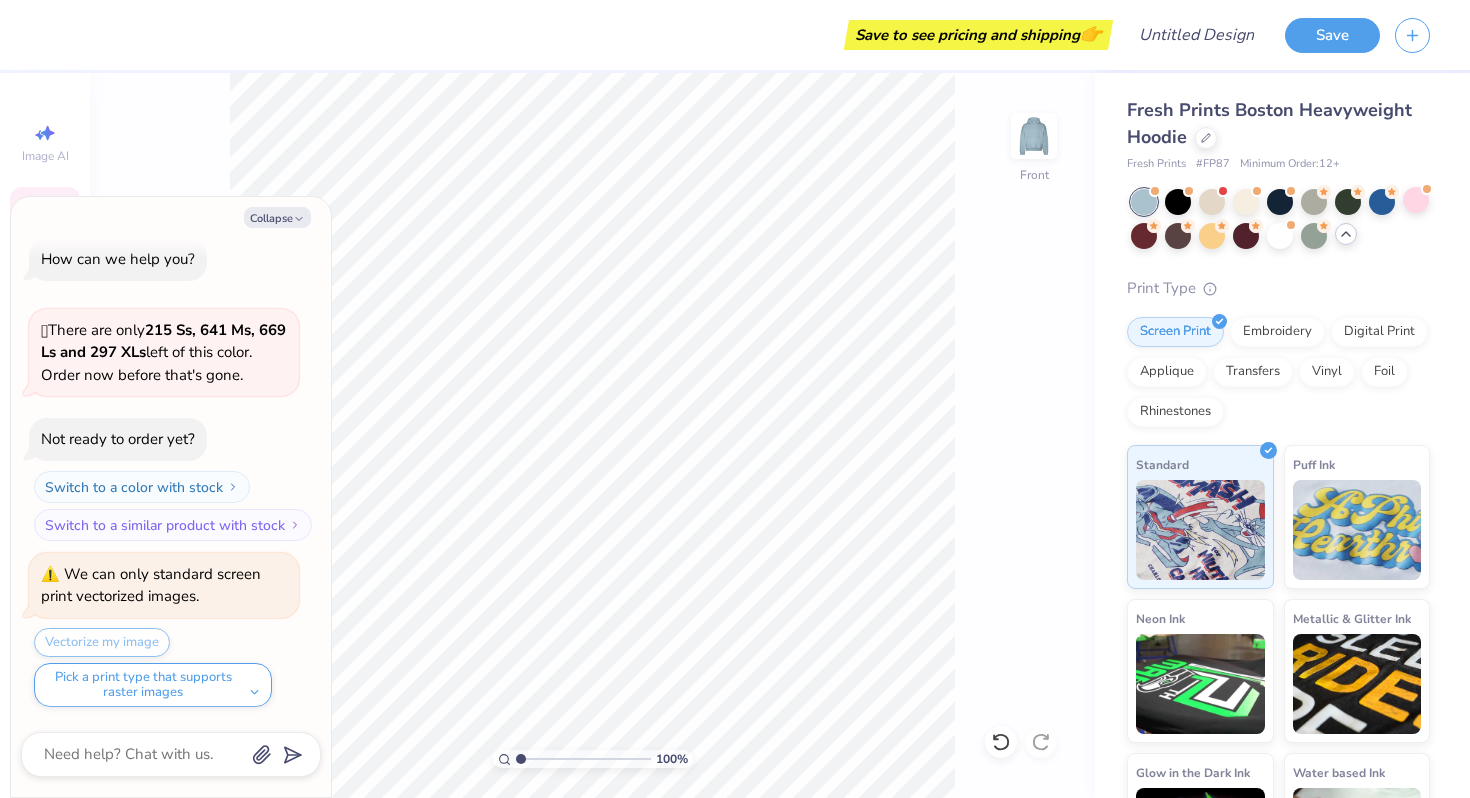 scroll, scrollTop: 276, scrollLeft: 0, axis: vertical 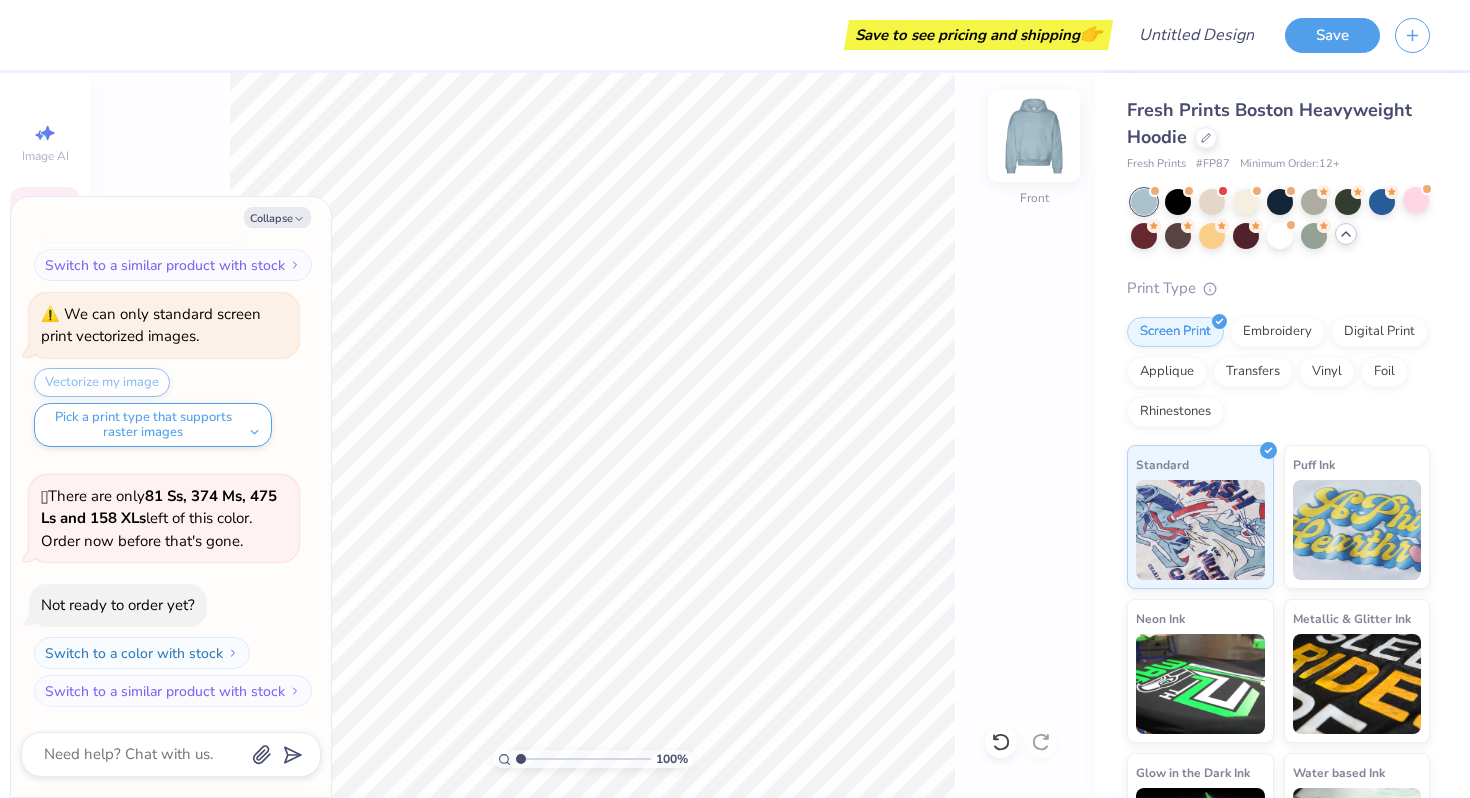 click at bounding box center [1034, 136] 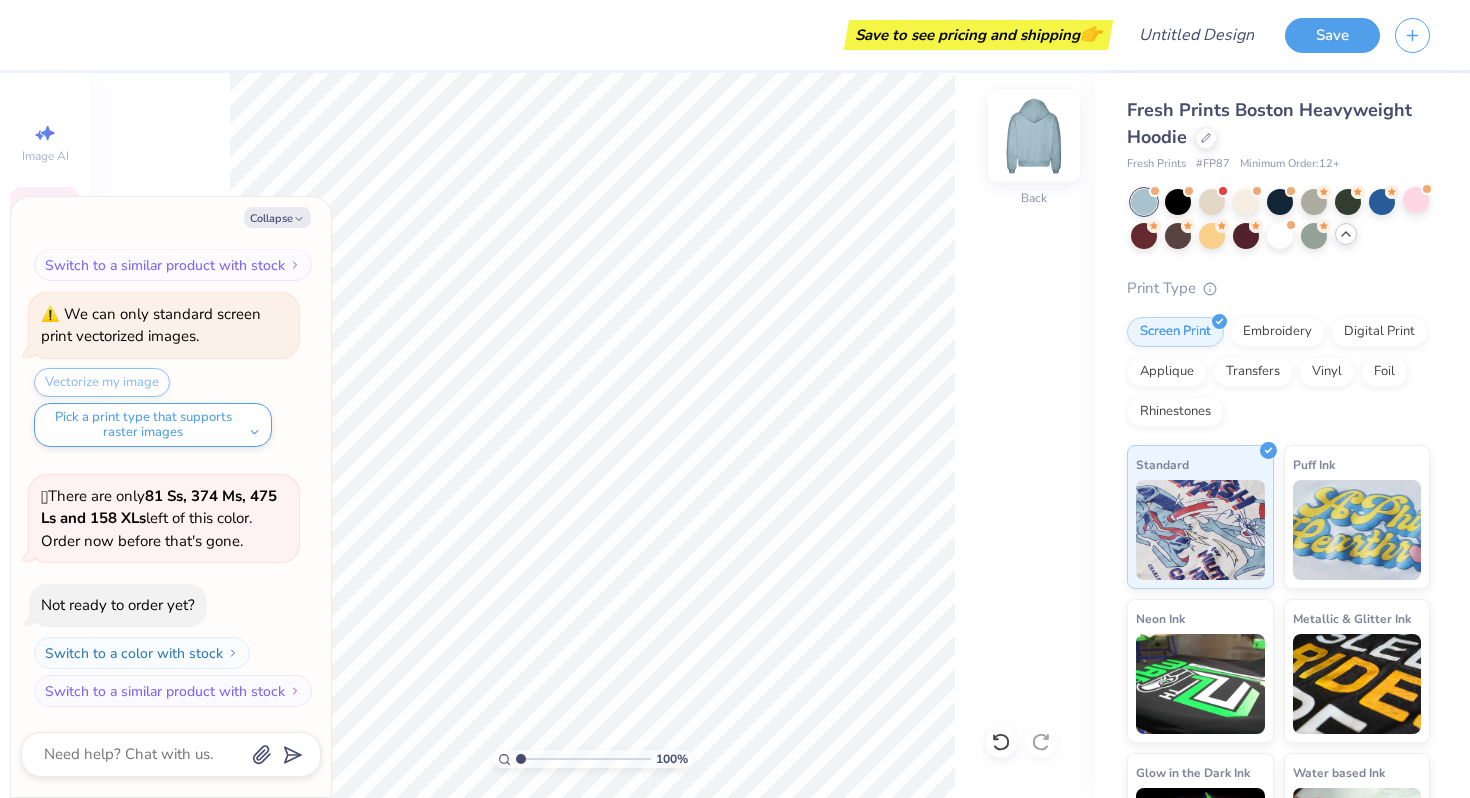 click at bounding box center (1034, 136) 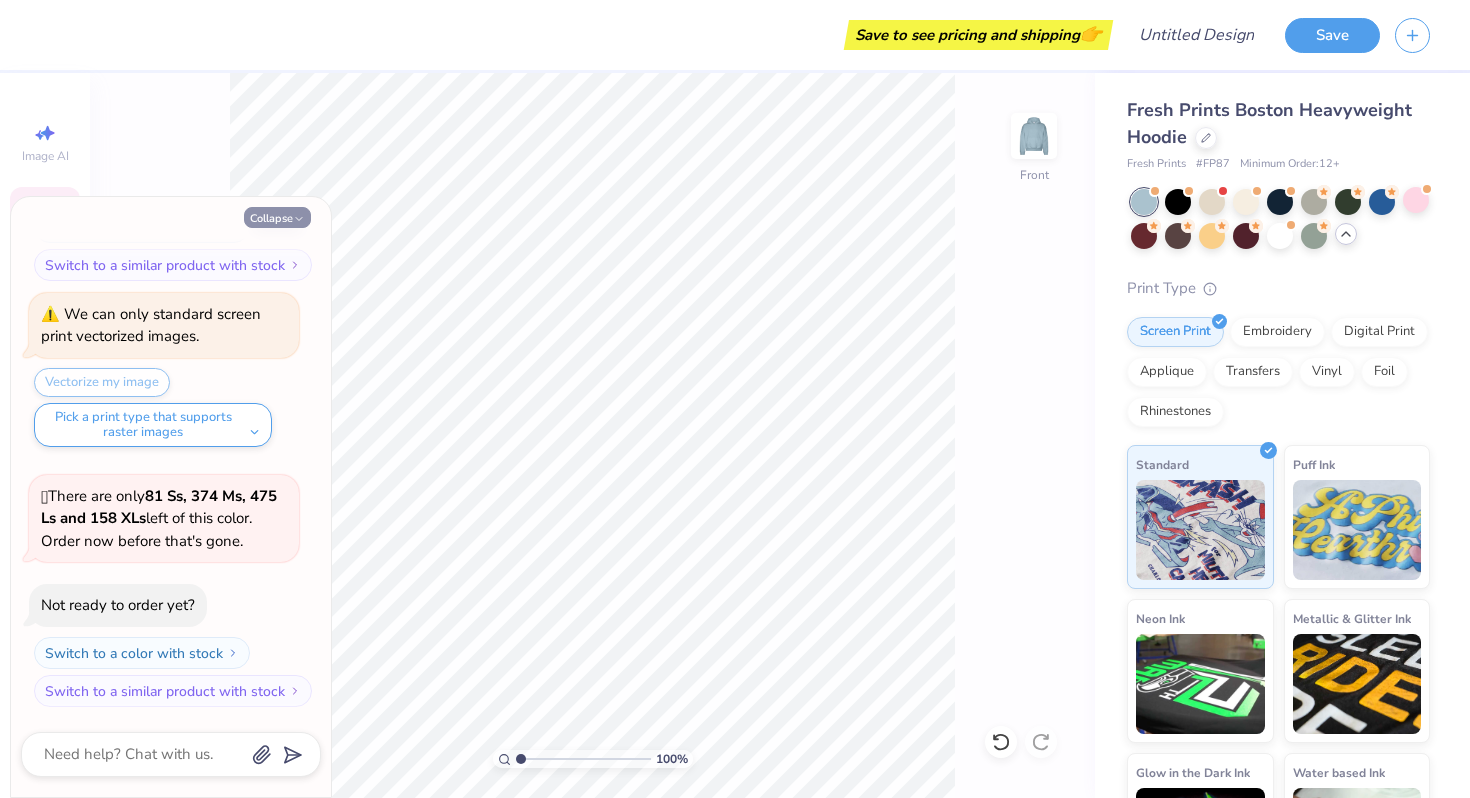 click on "Collapse" at bounding box center (277, 217) 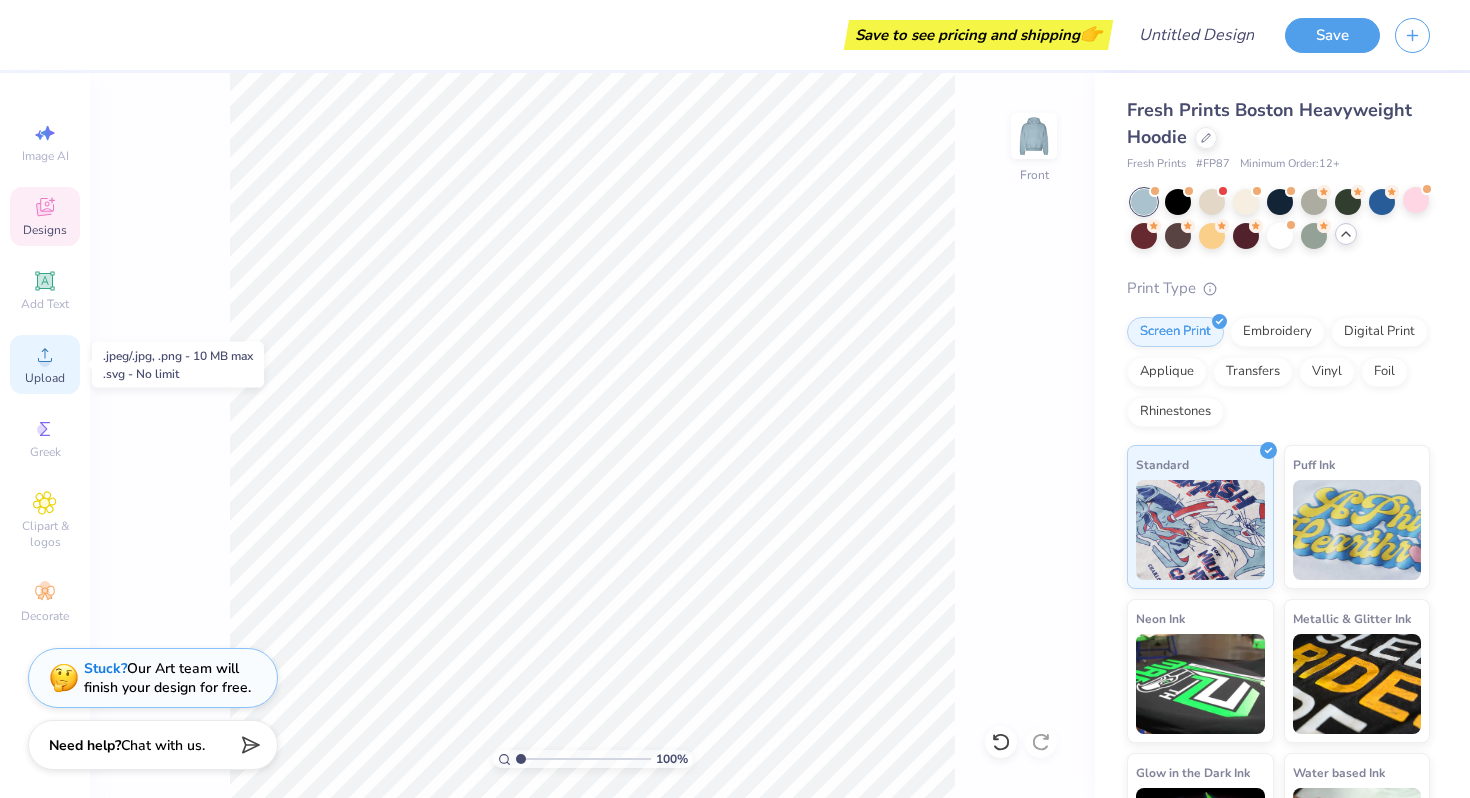 click on "Upload" at bounding box center [45, 378] 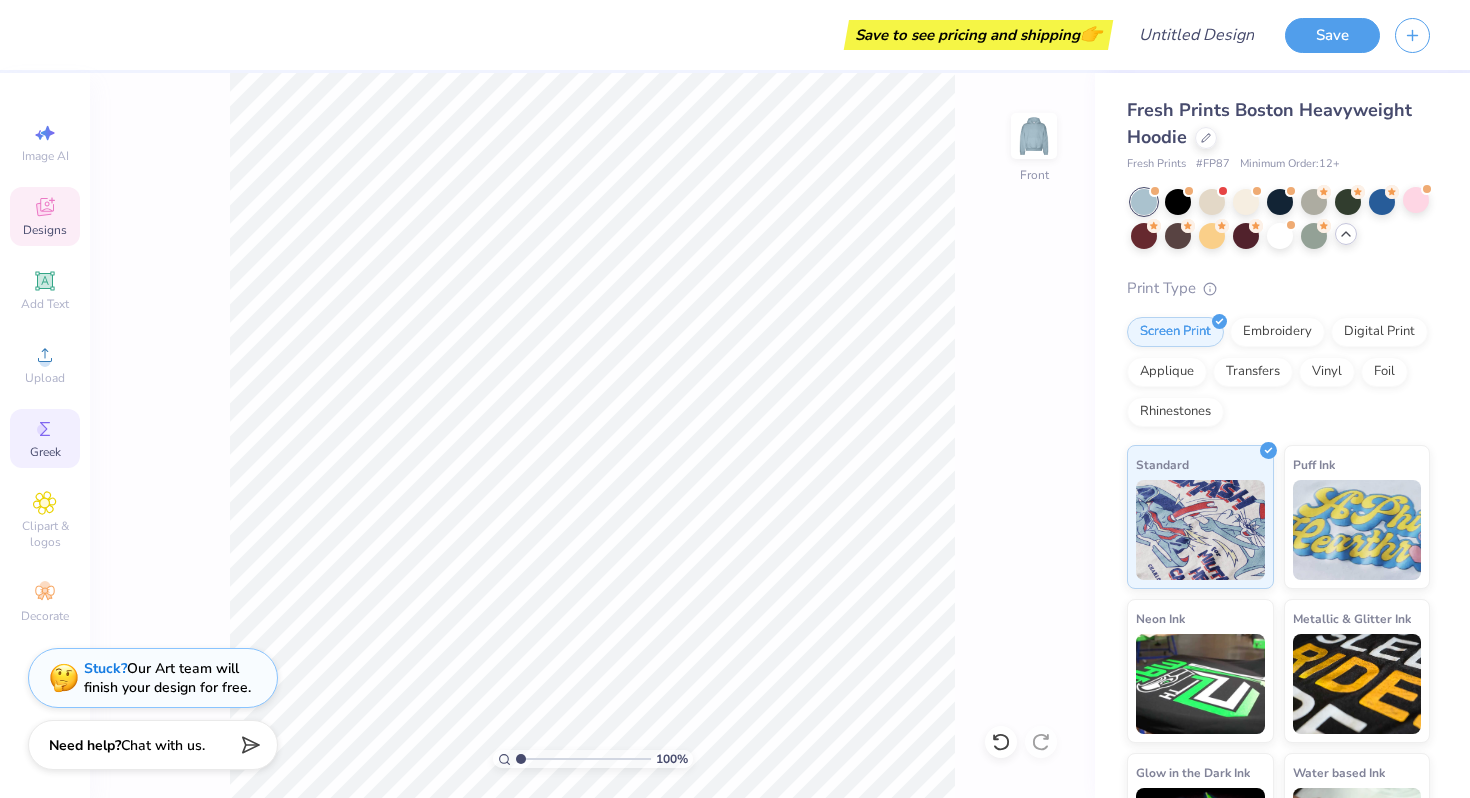 click 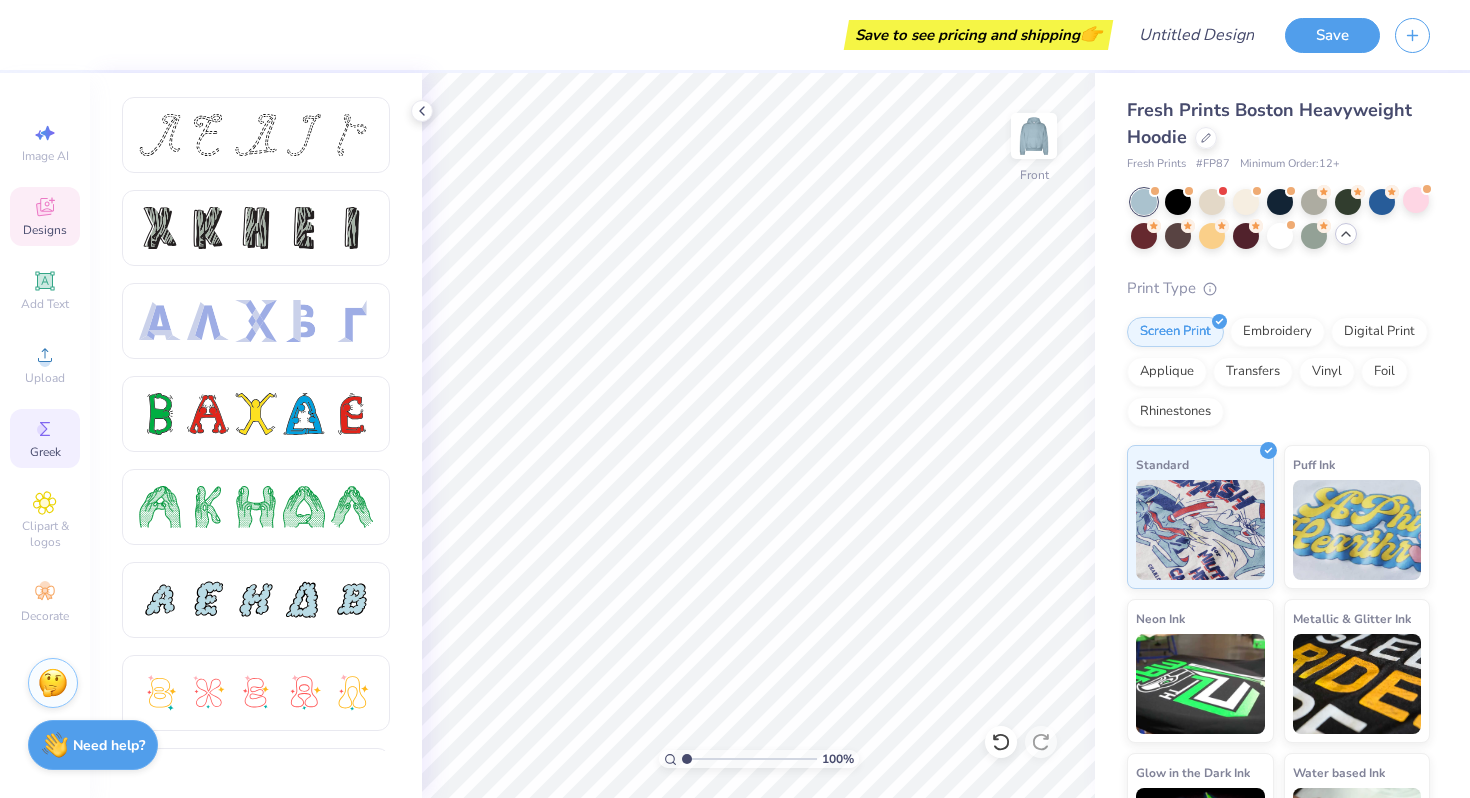 click on "Designs" at bounding box center (45, 230) 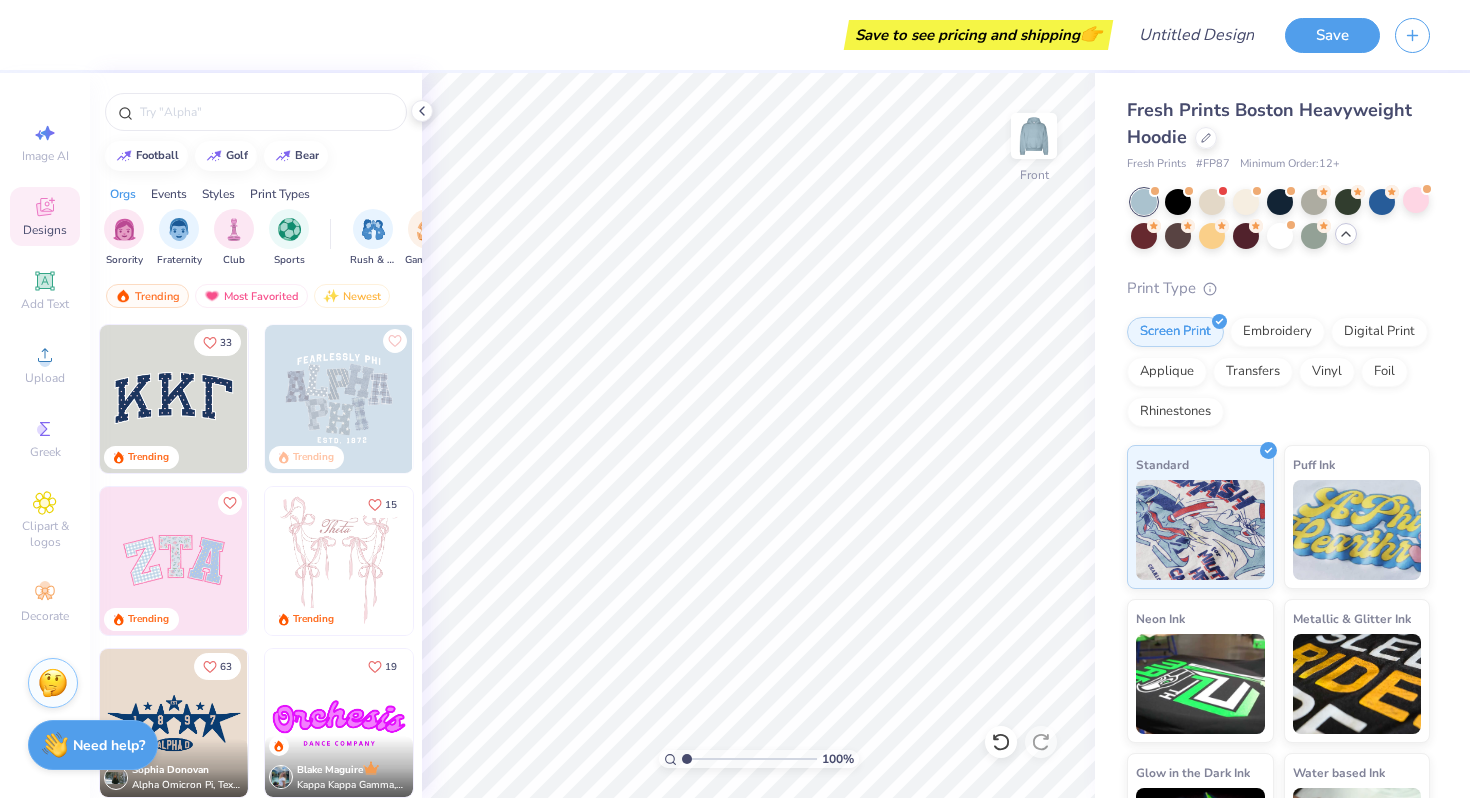 click at bounding box center (174, 561) 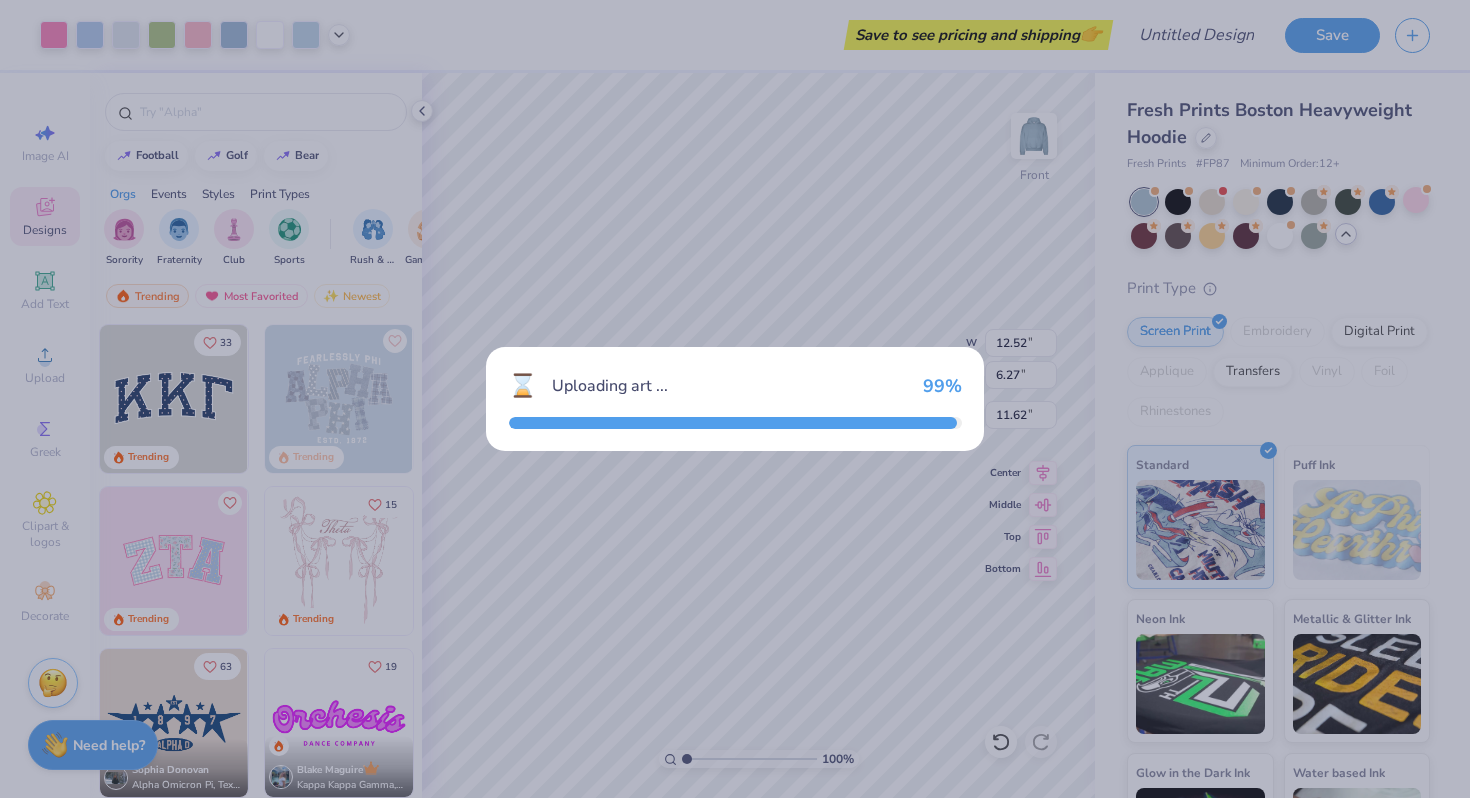 type on "x" 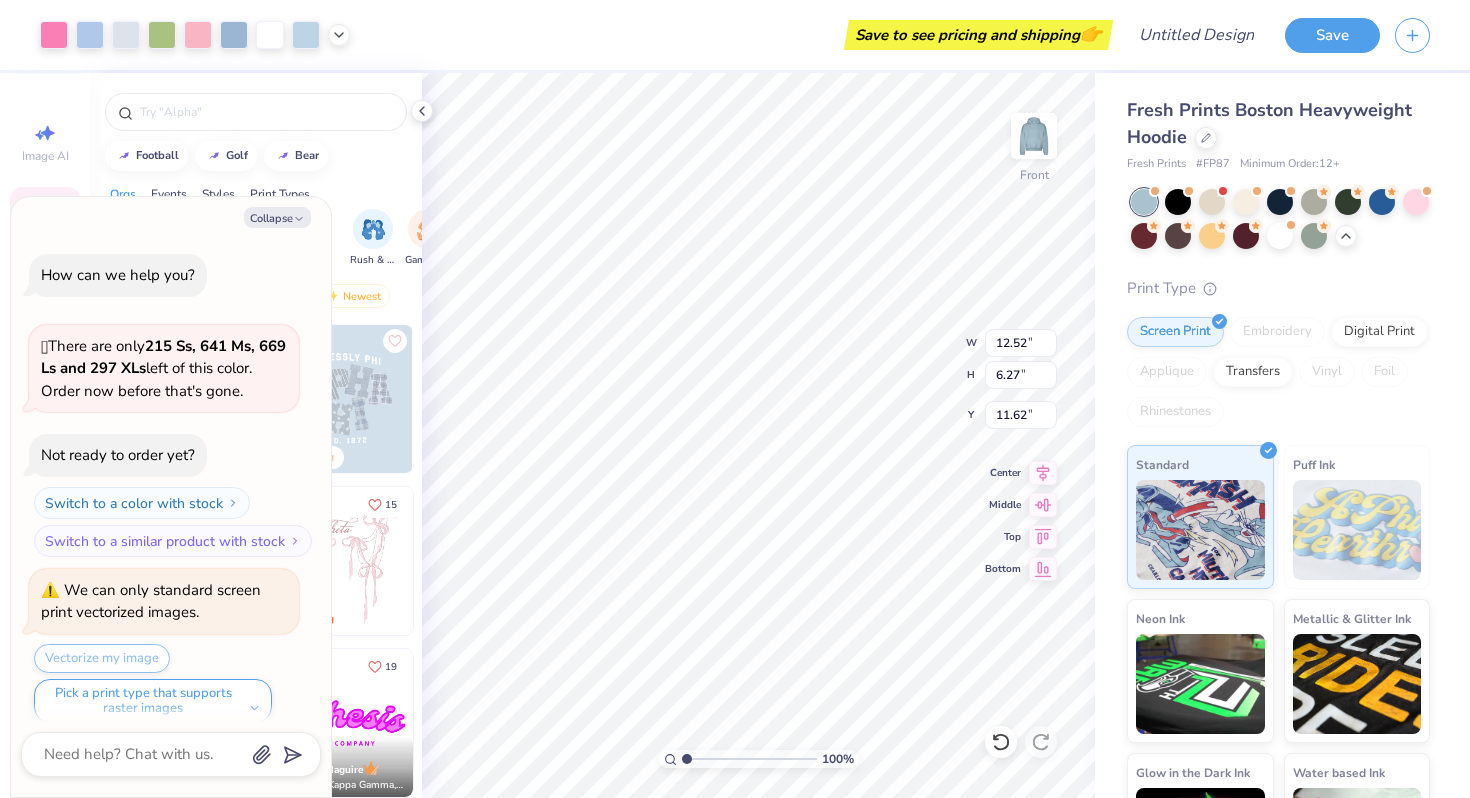 scroll, scrollTop: 0, scrollLeft: 0, axis: both 